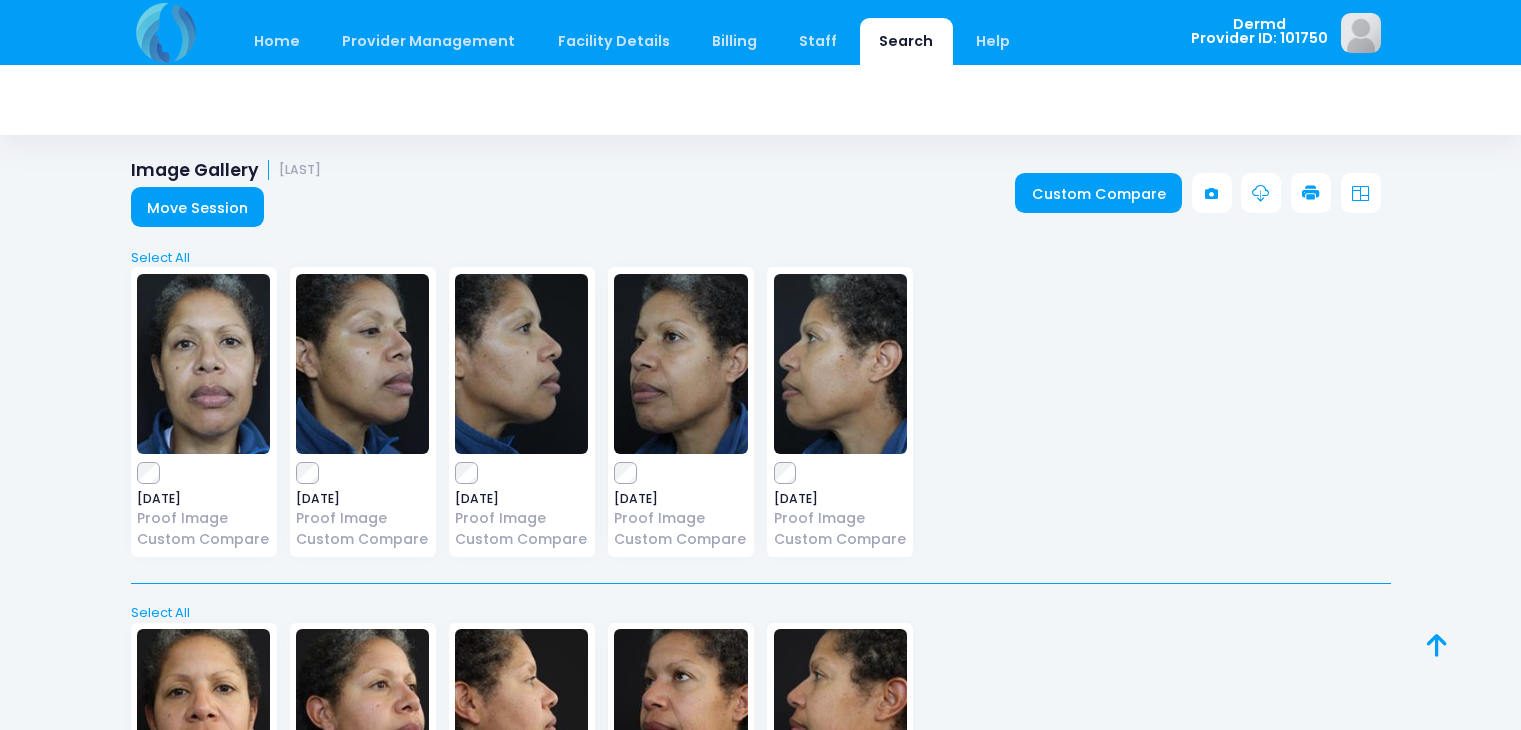 scroll, scrollTop: 811, scrollLeft: 0, axis: vertical 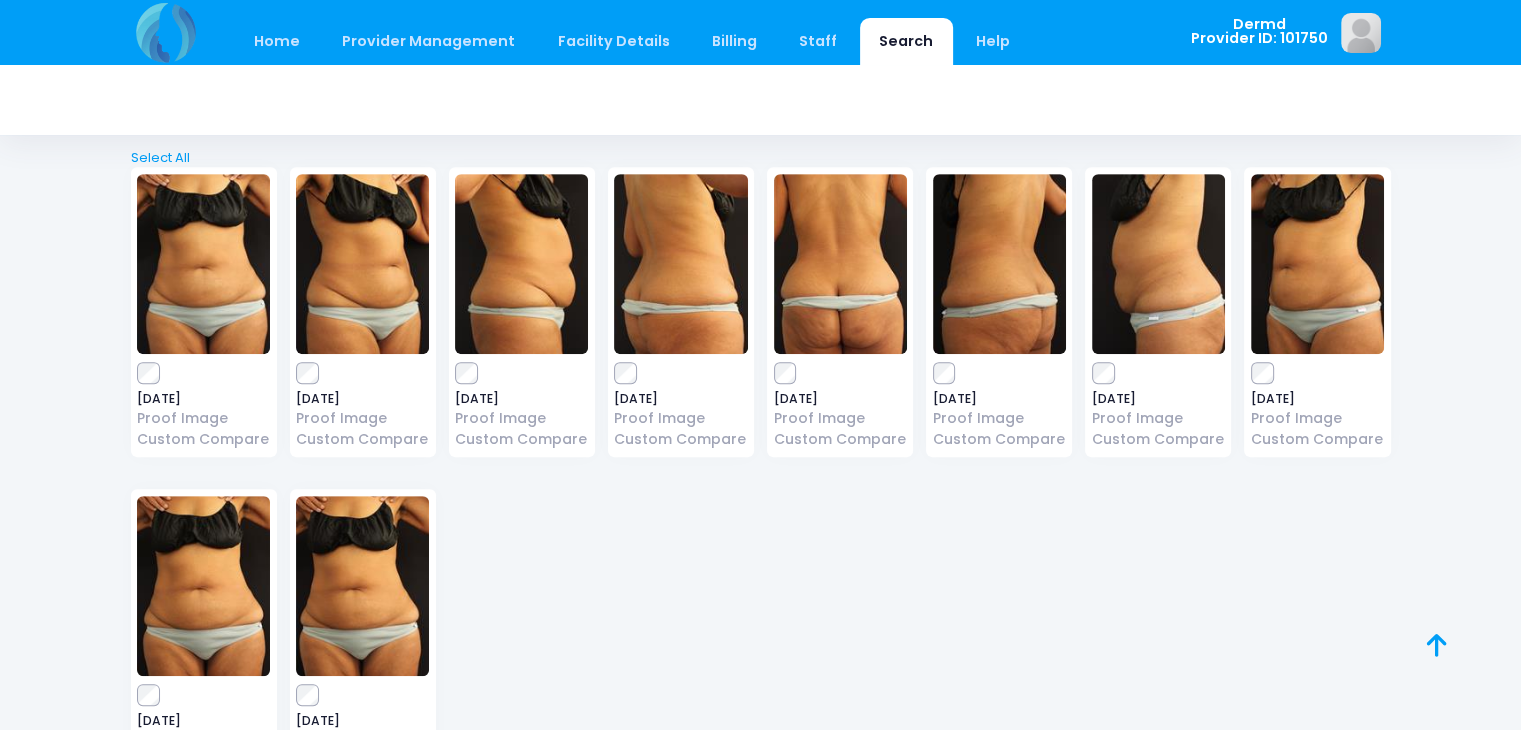 click on "Search" at bounding box center (906, 41) 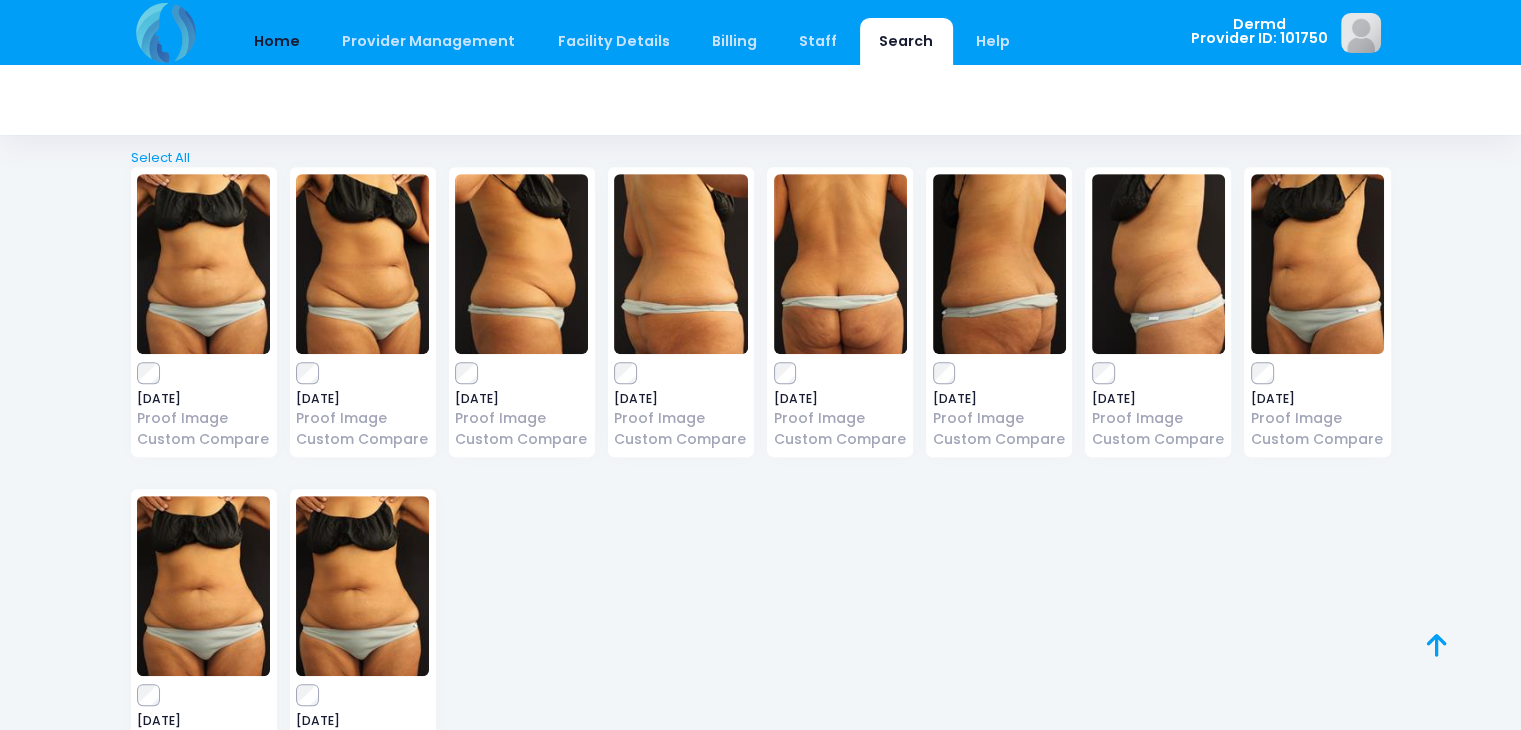click on "Home" at bounding box center (277, 41) 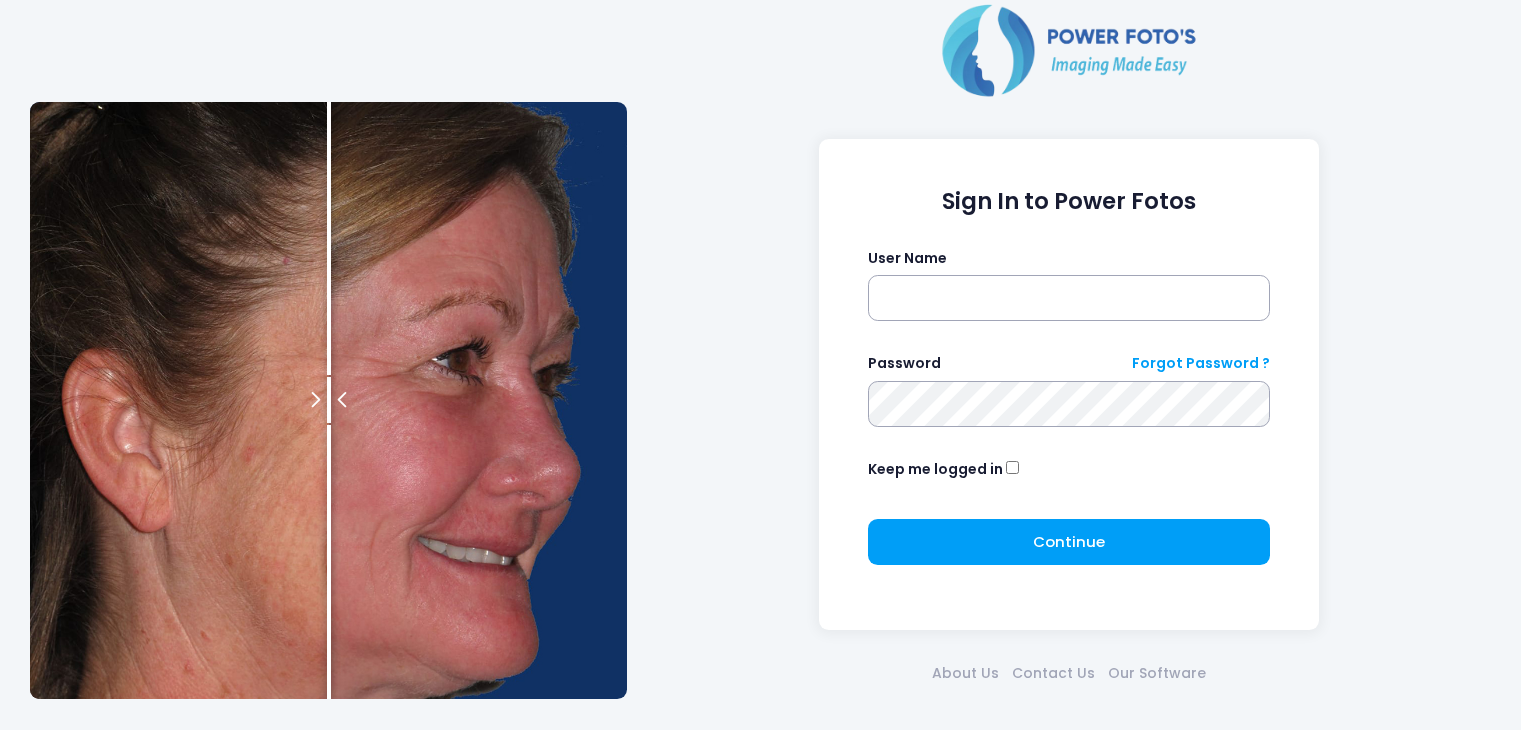 scroll, scrollTop: 0, scrollLeft: 0, axis: both 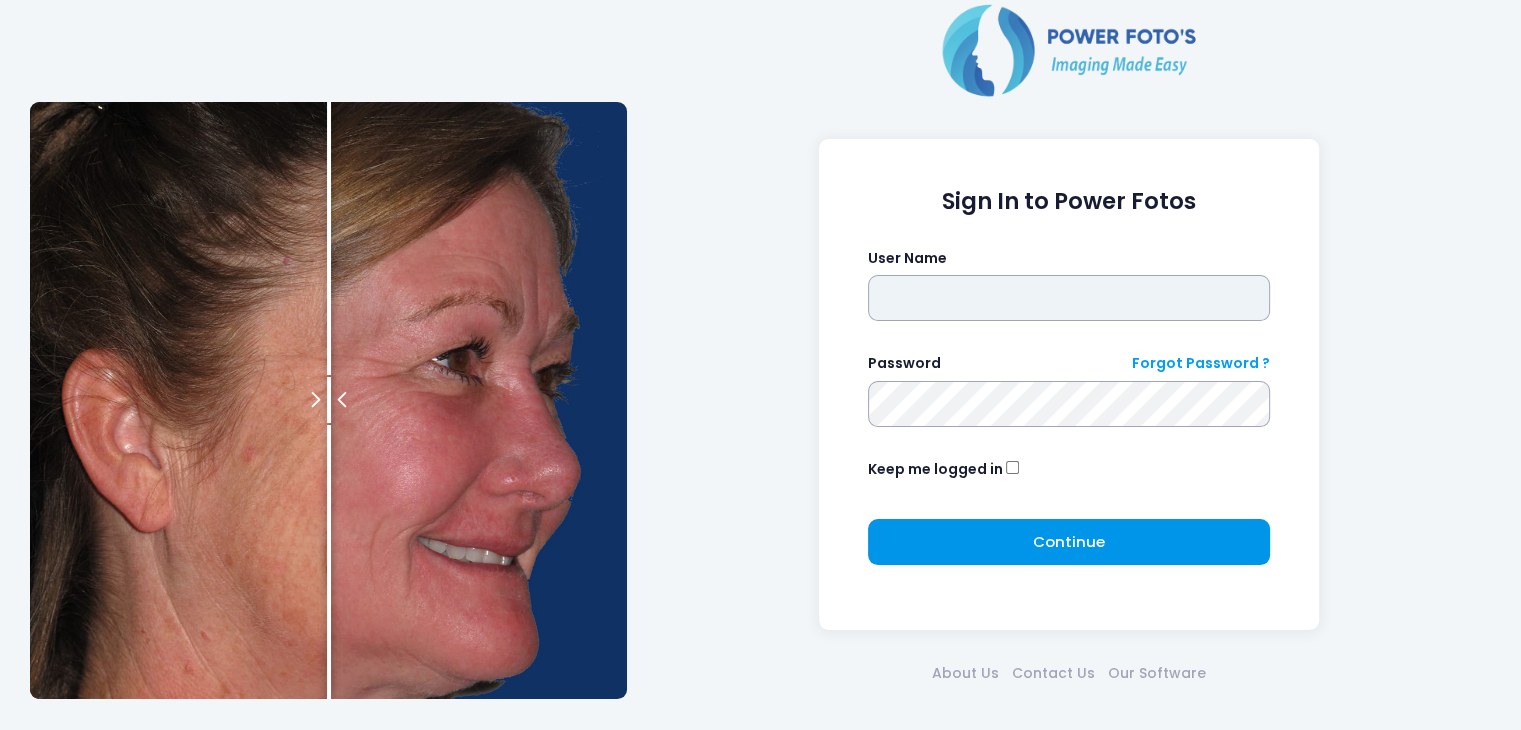 type on "*****" 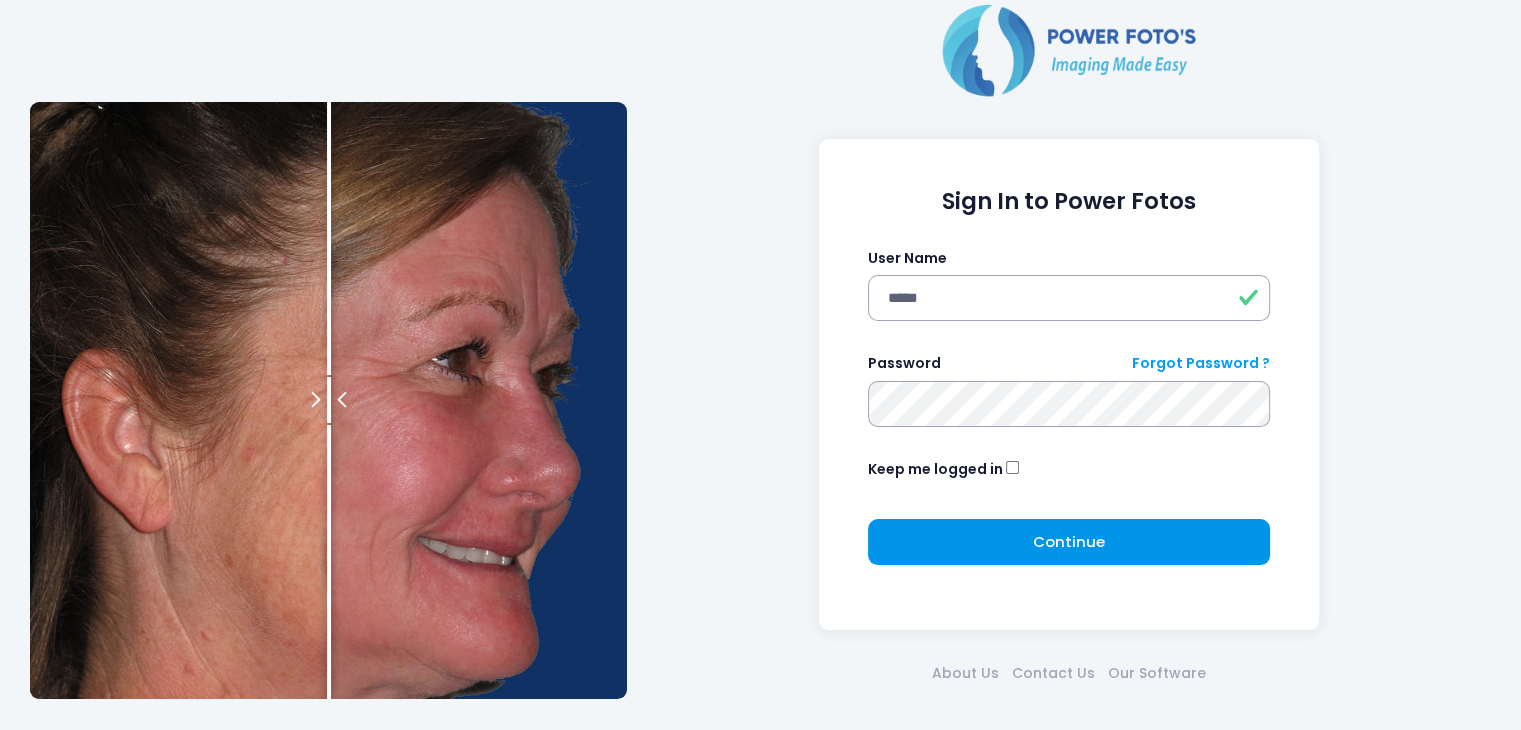 click on "Continue
Please wait..." at bounding box center (1069, 542) 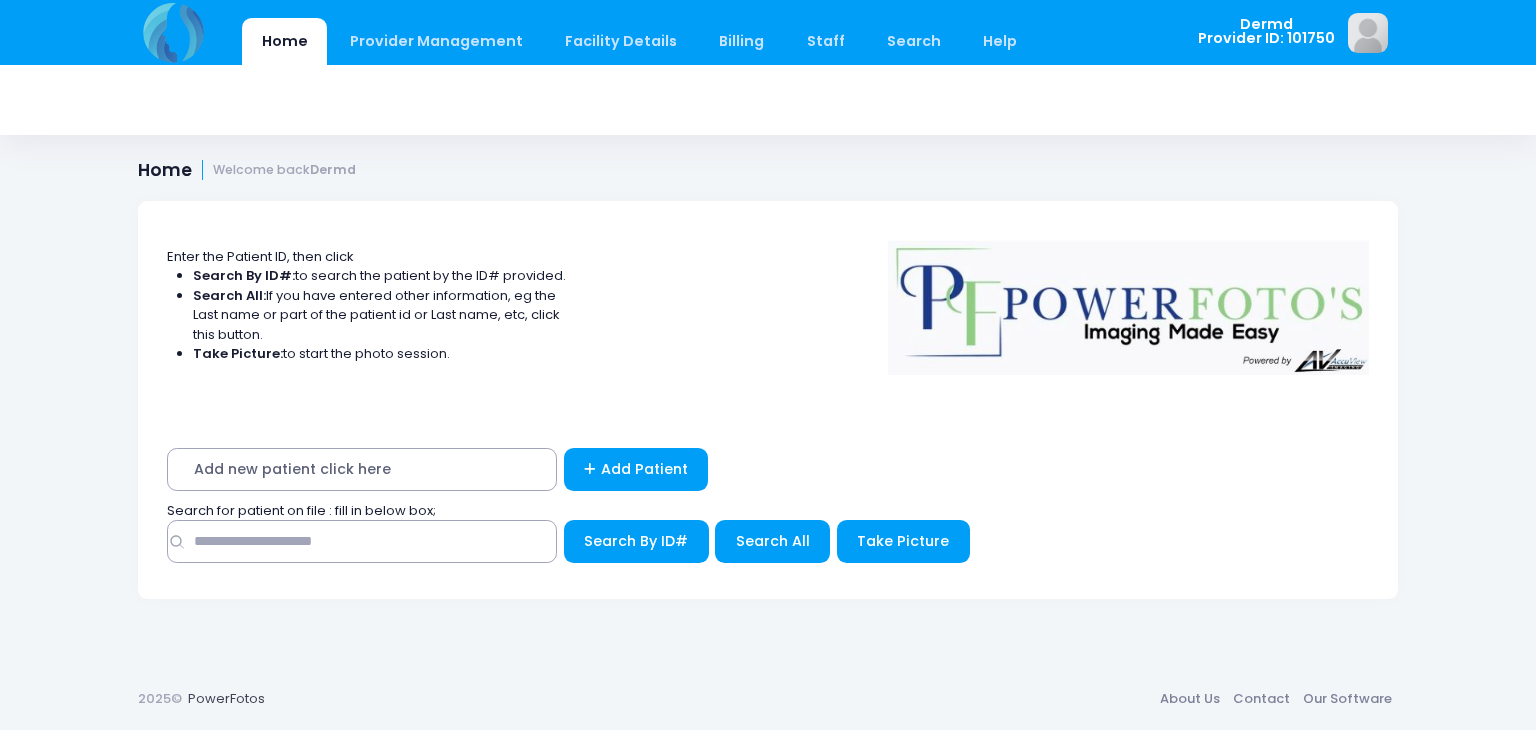 scroll, scrollTop: 0, scrollLeft: 0, axis: both 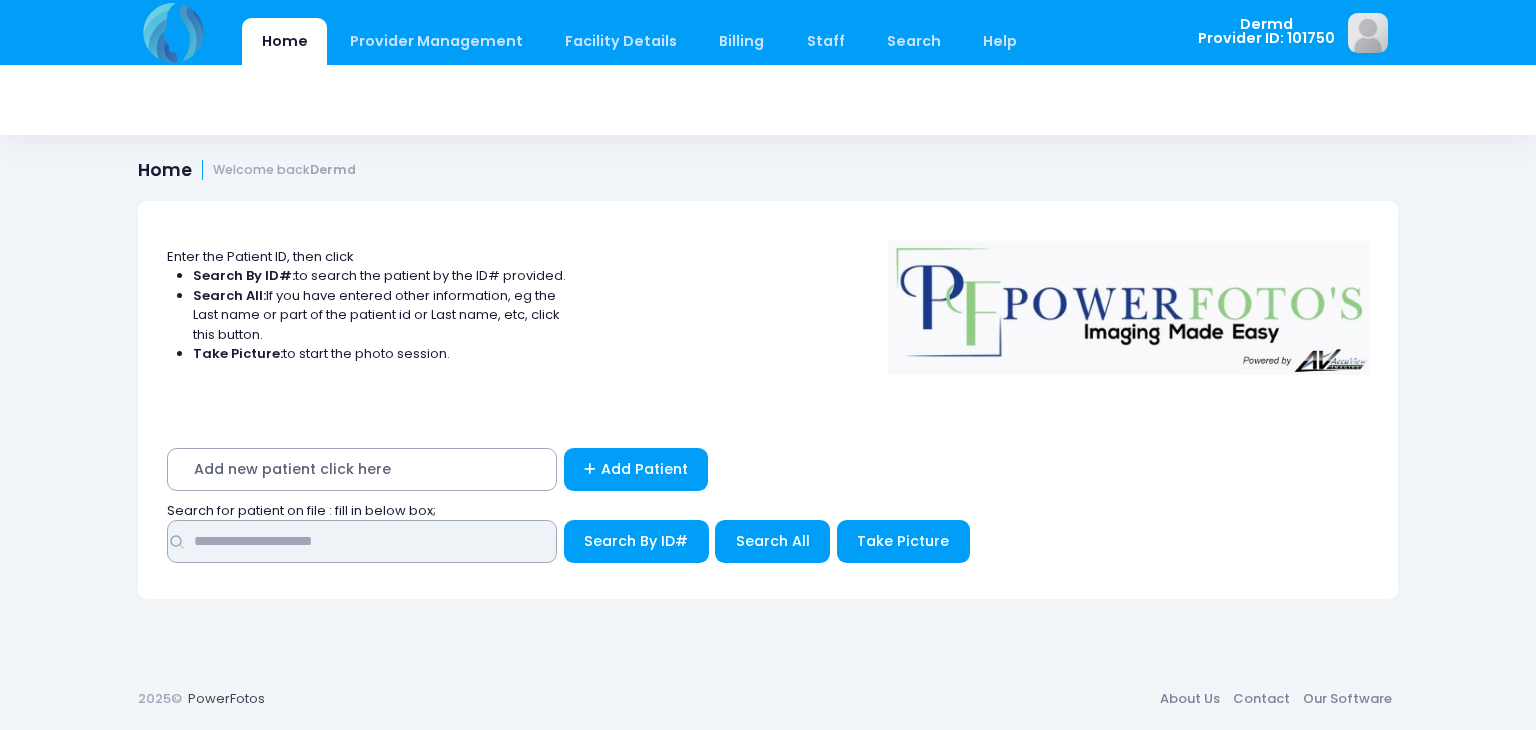 click at bounding box center (362, 541) 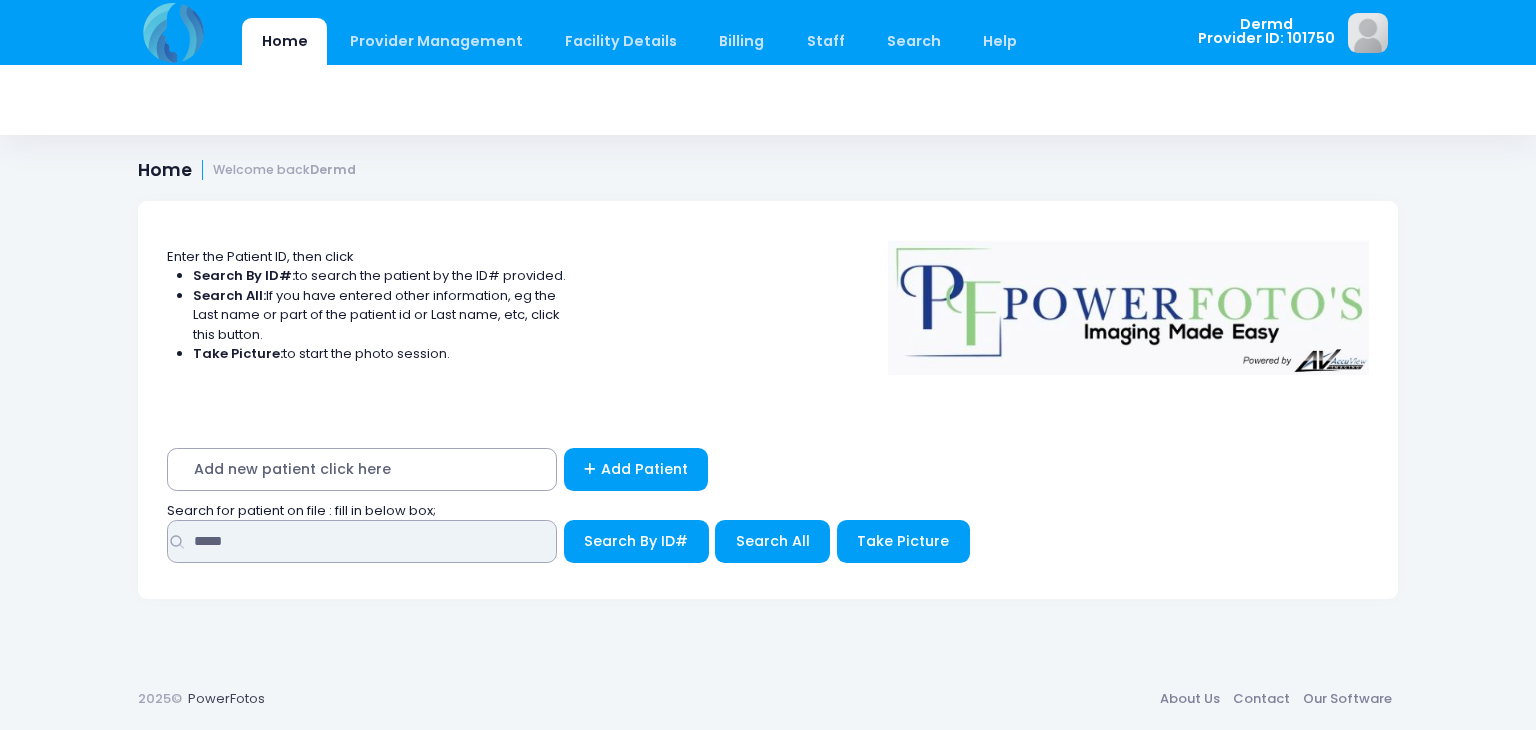 type on "******" 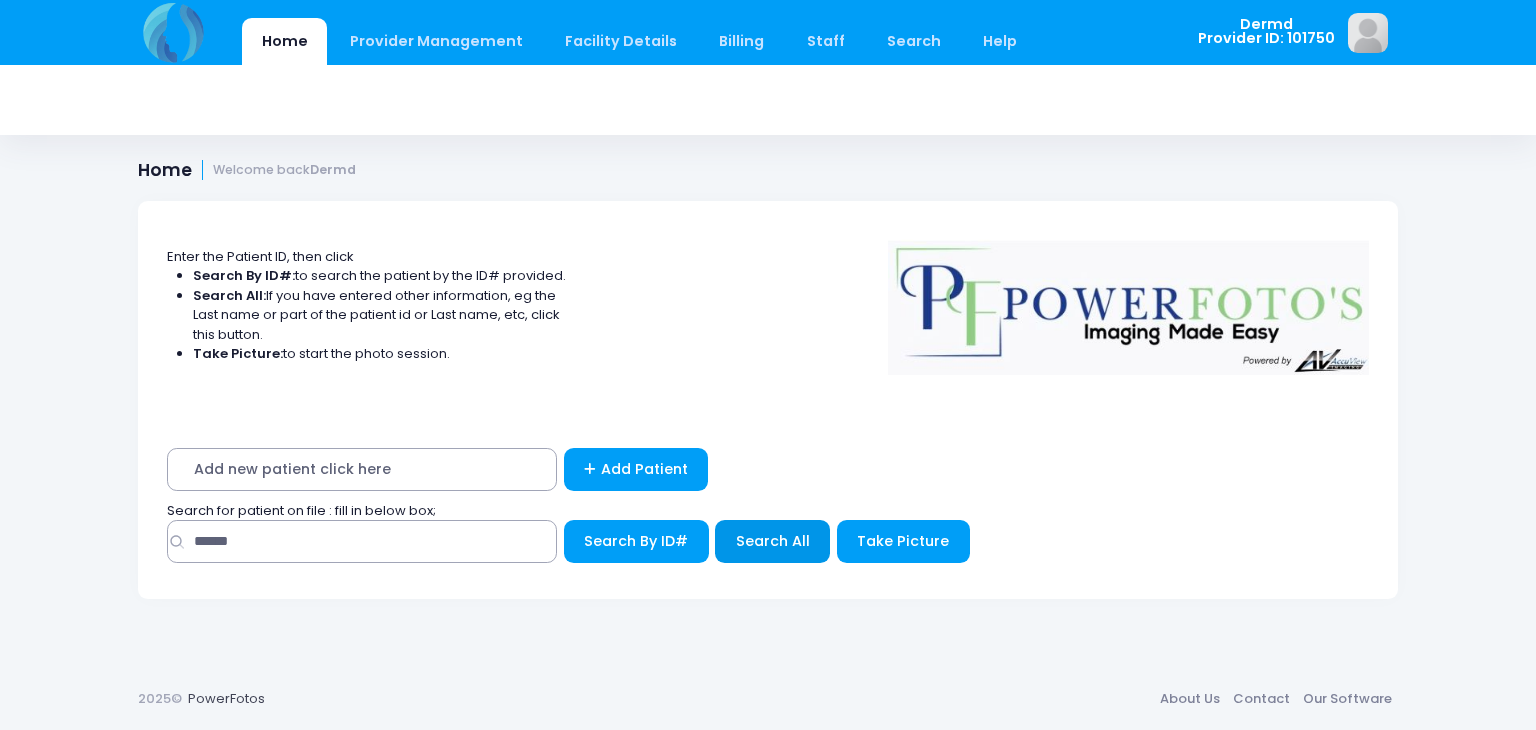 click on "Search All" at bounding box center (773, 541) 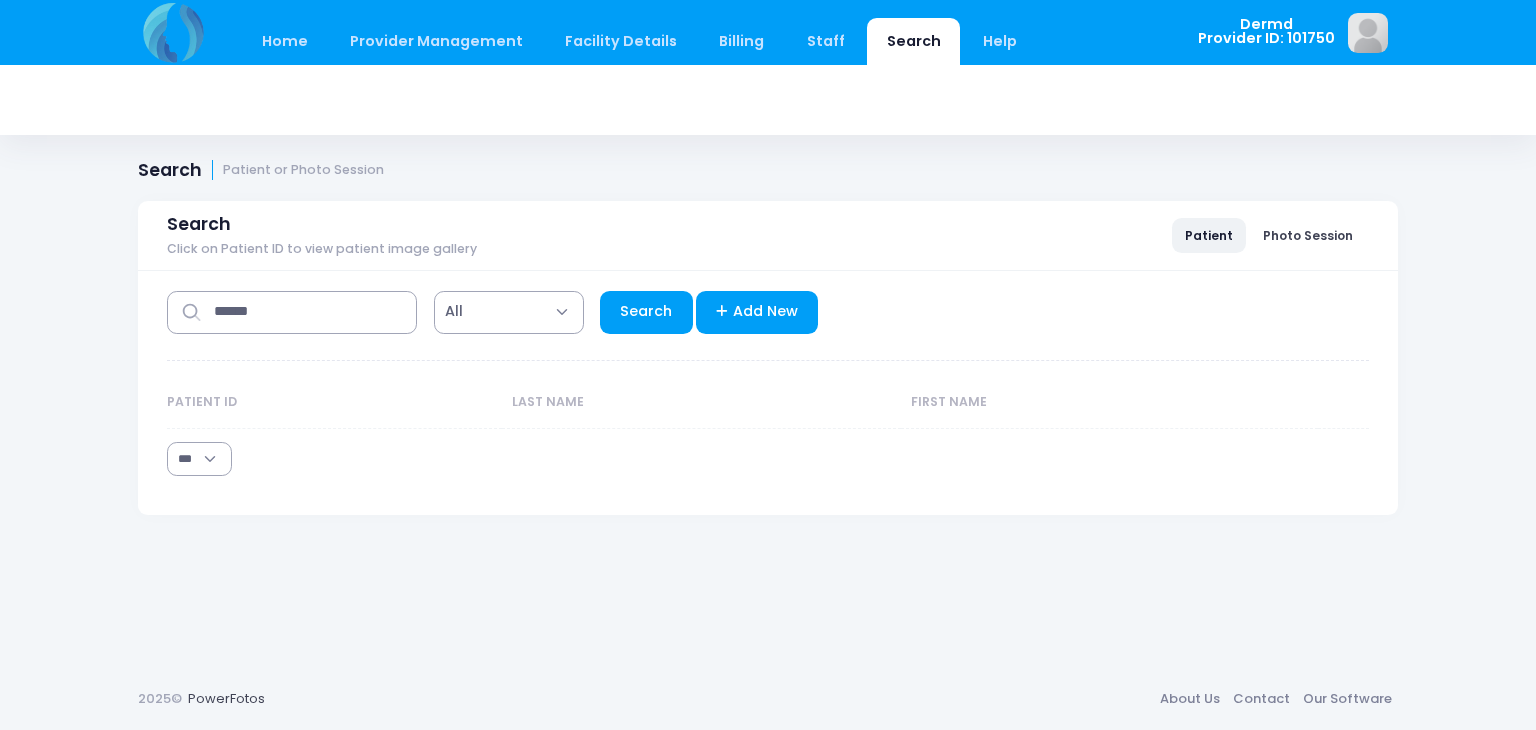 select on "***" 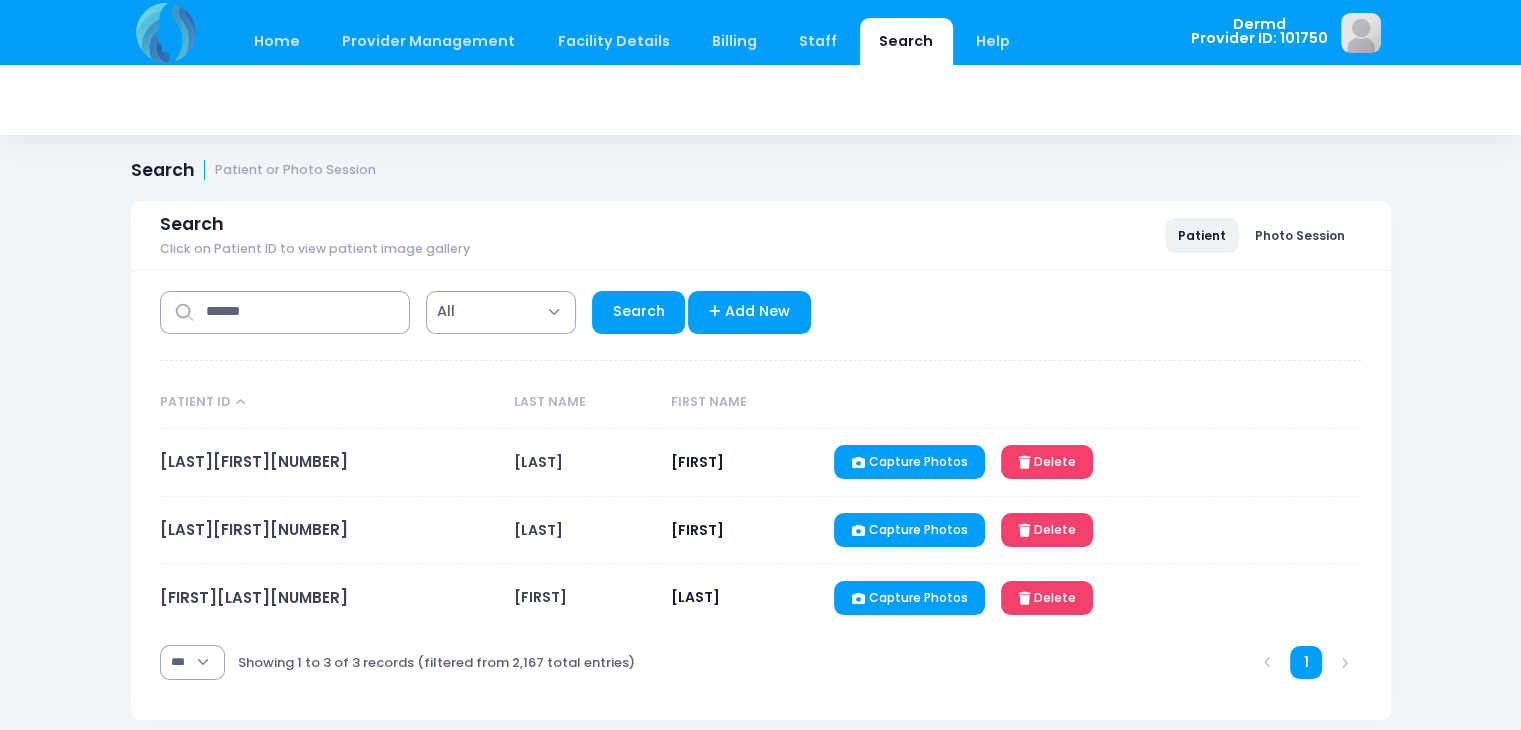 scroll, scrollTop: 36, scrollLeft: 0, axis: vertical 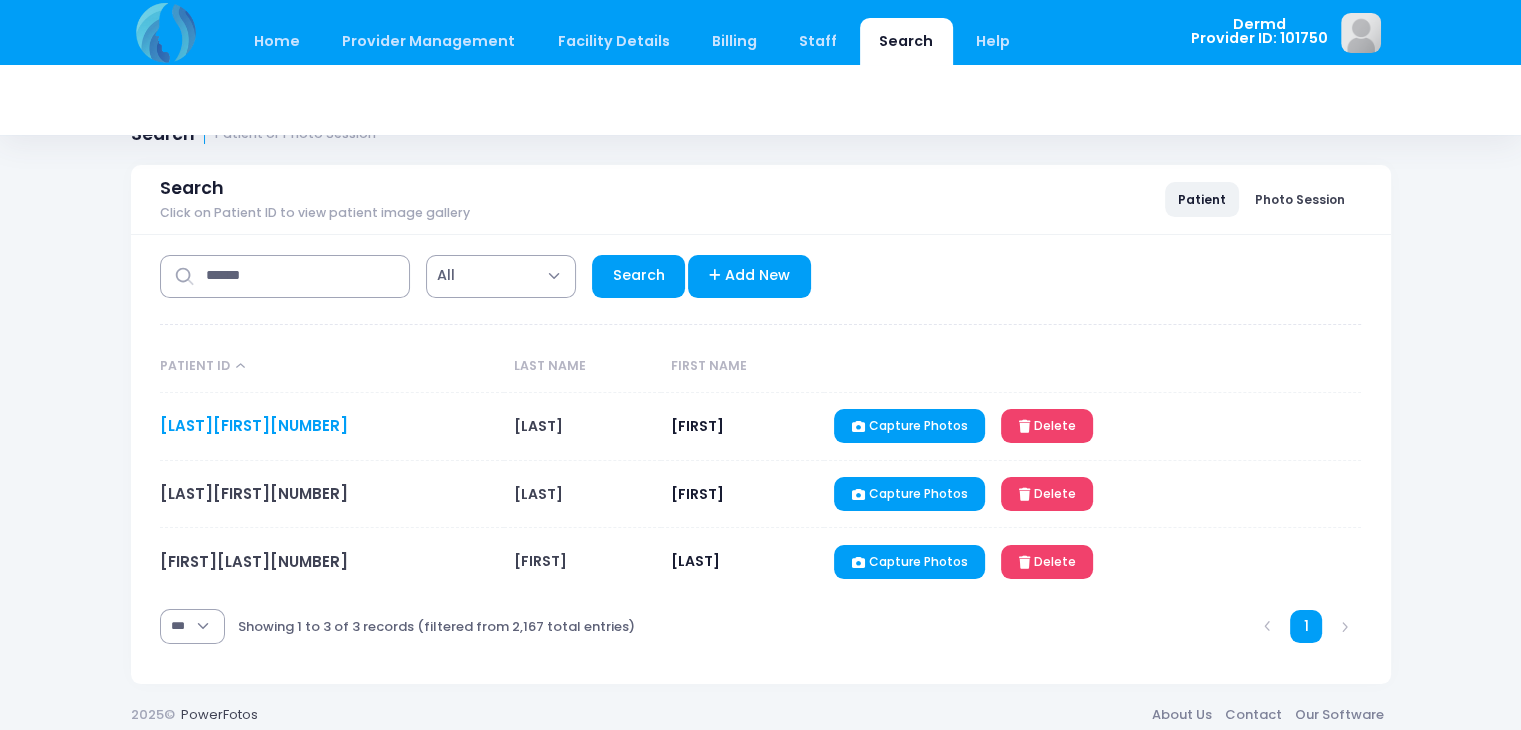 click on "DURHAMWAN080656" at bounding box center (254, 425) 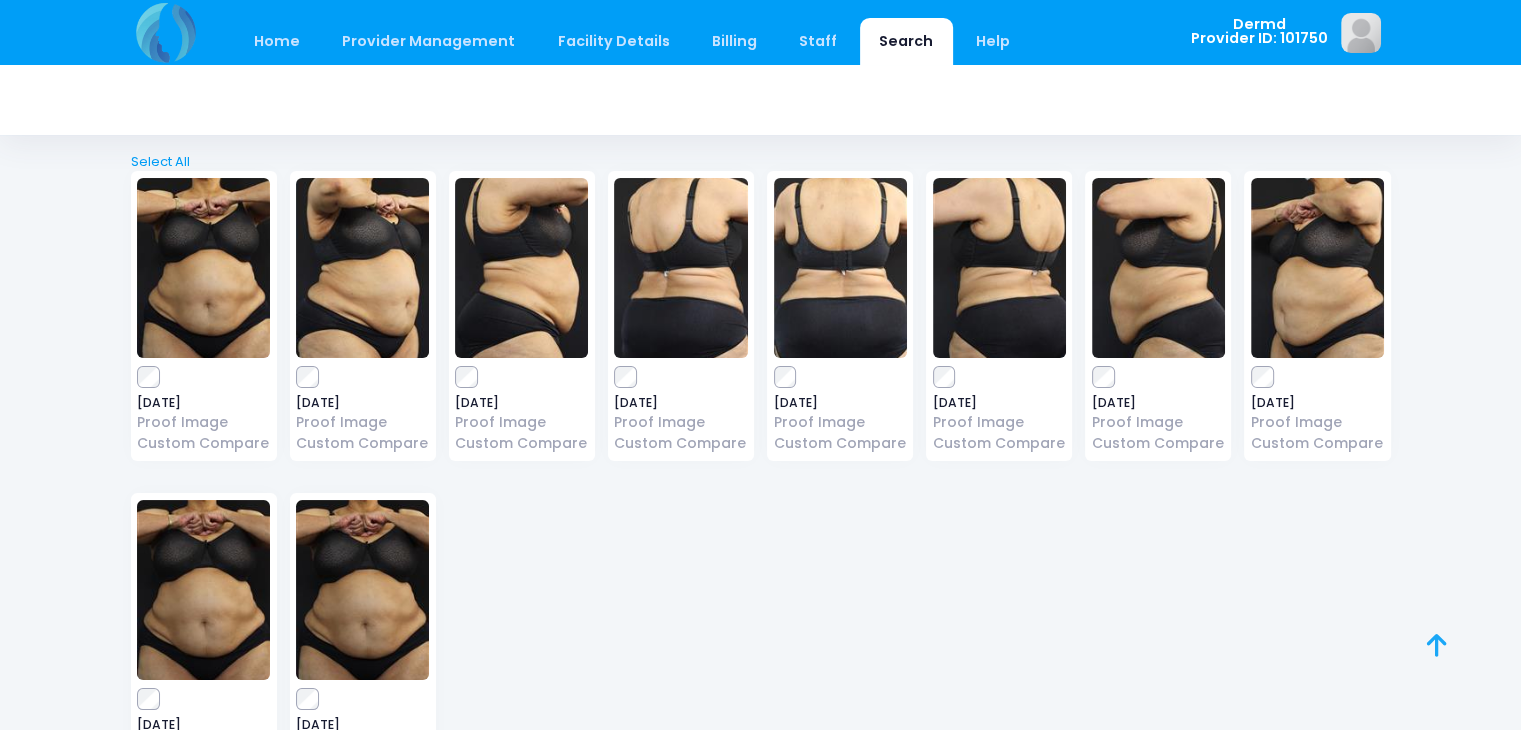 scroll, scrollTop: 0, scrollLeft: 0, axis: both 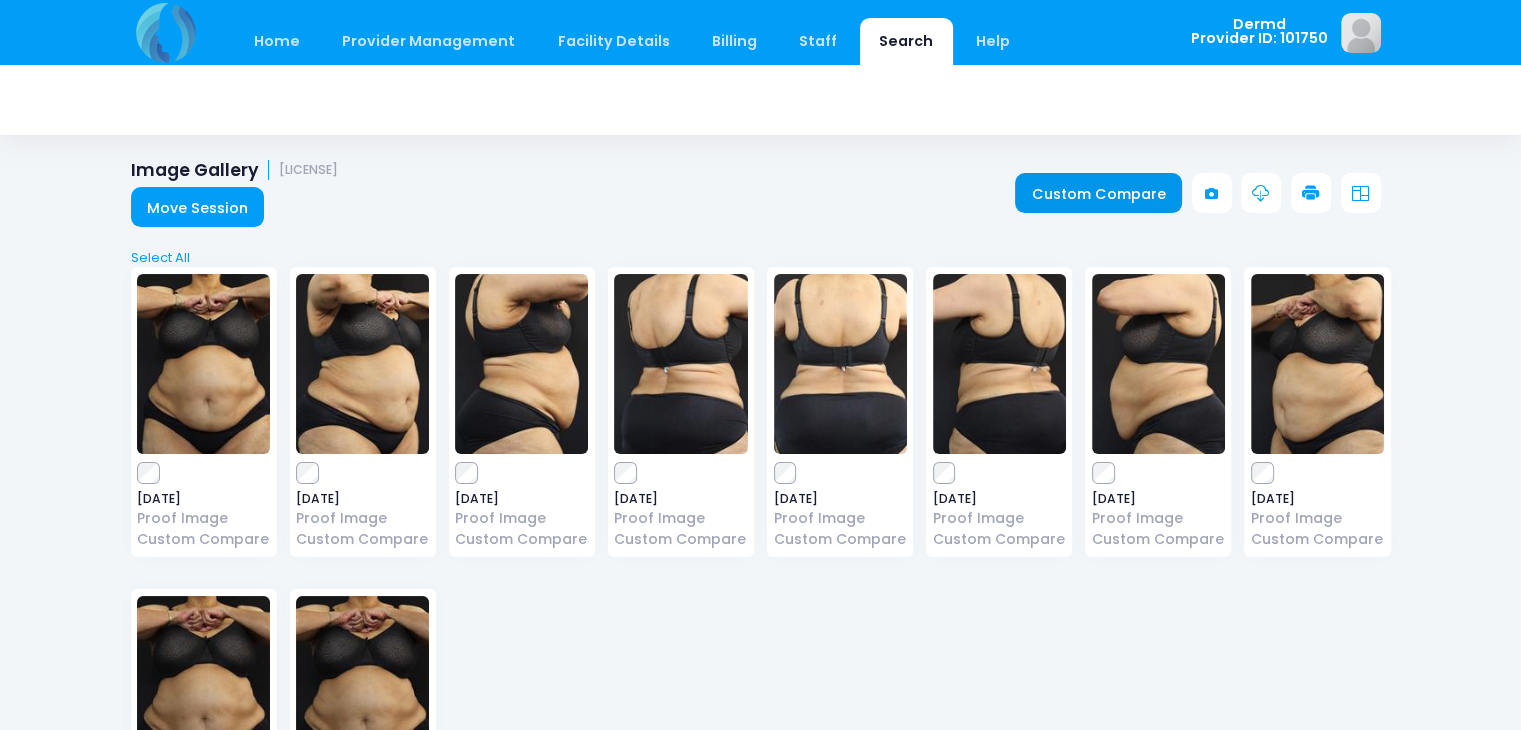 click on "Custom Compare" at bounding box center (1098, 193) 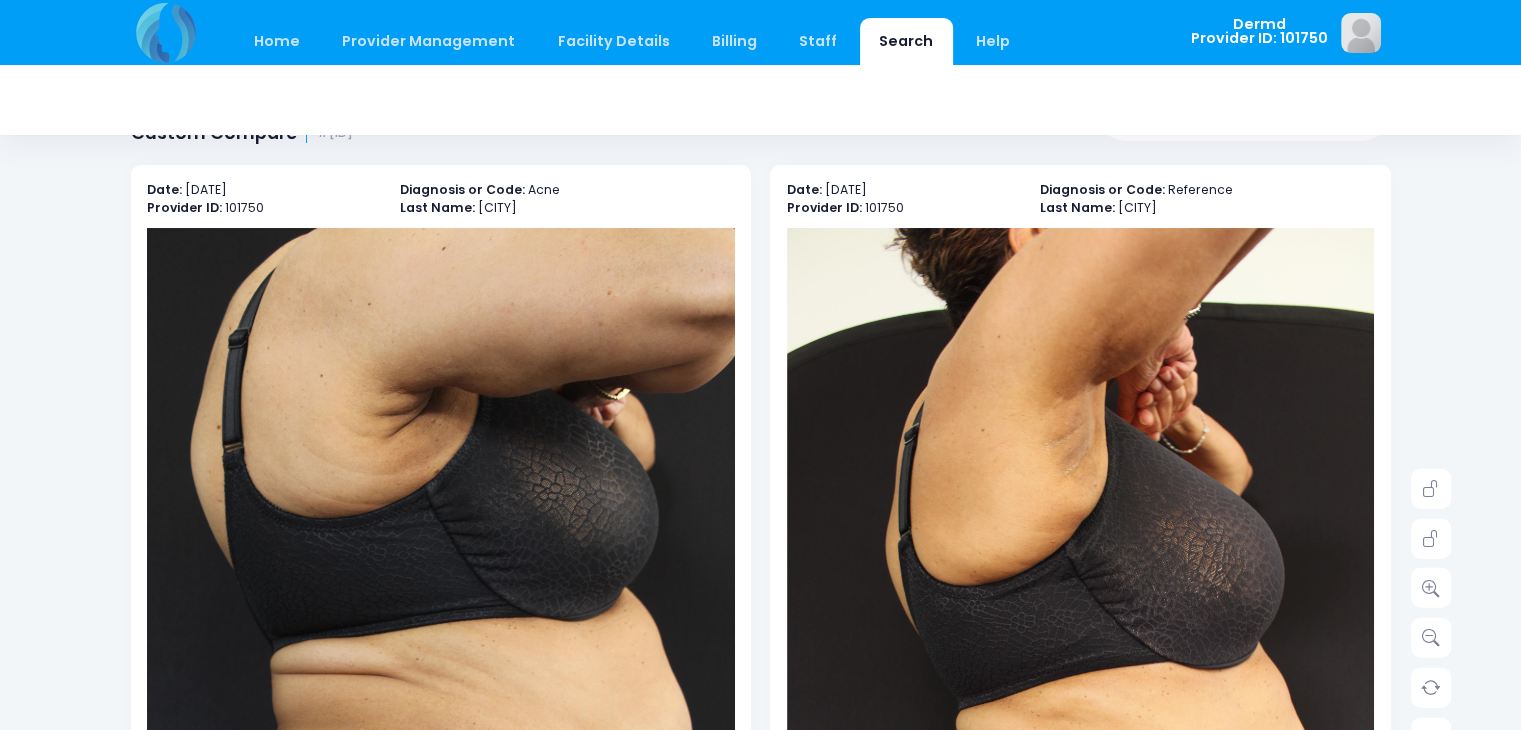scroll, scrollTop: 0, scrollLeft: 0, axis: both 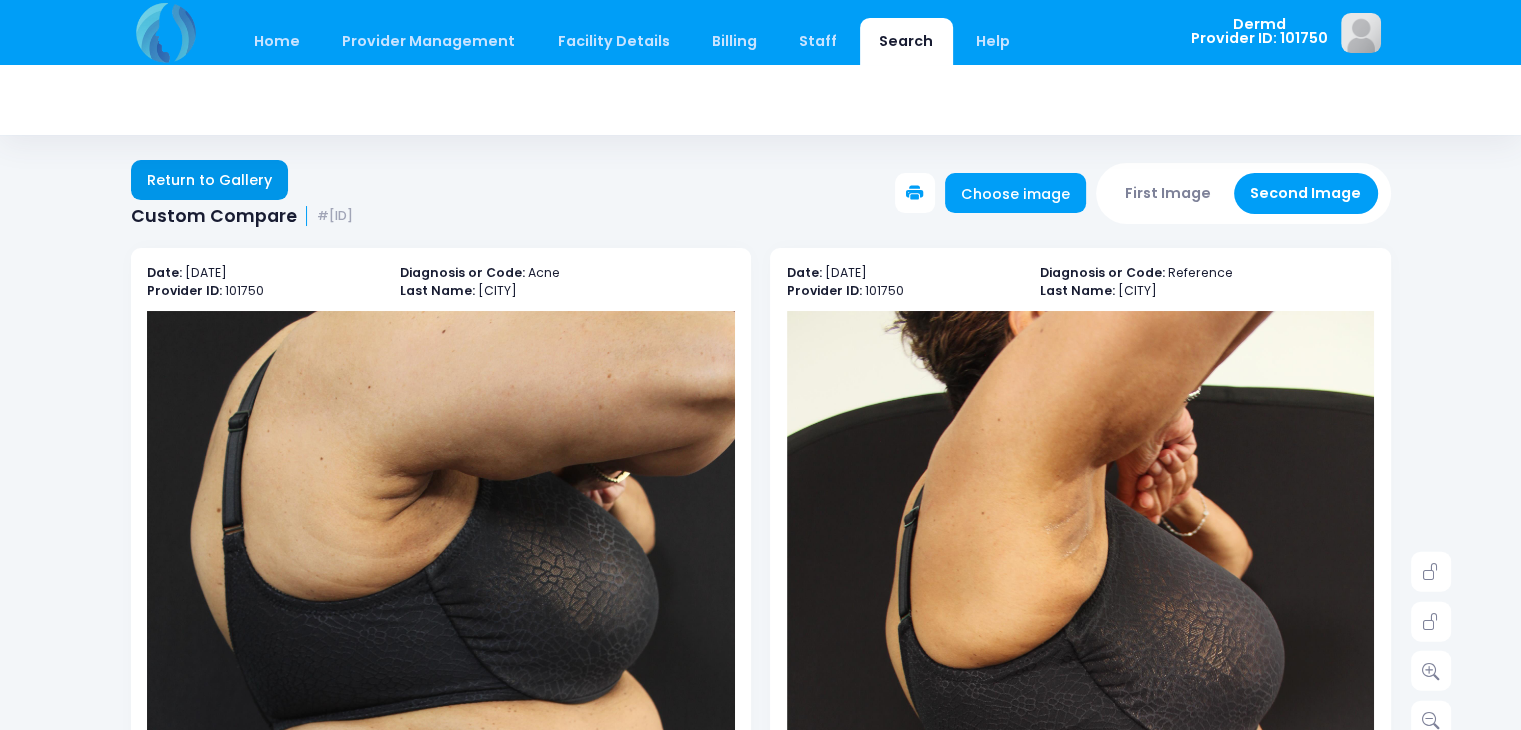 click on "Return to Gallery" at bounding box center (210, 180) 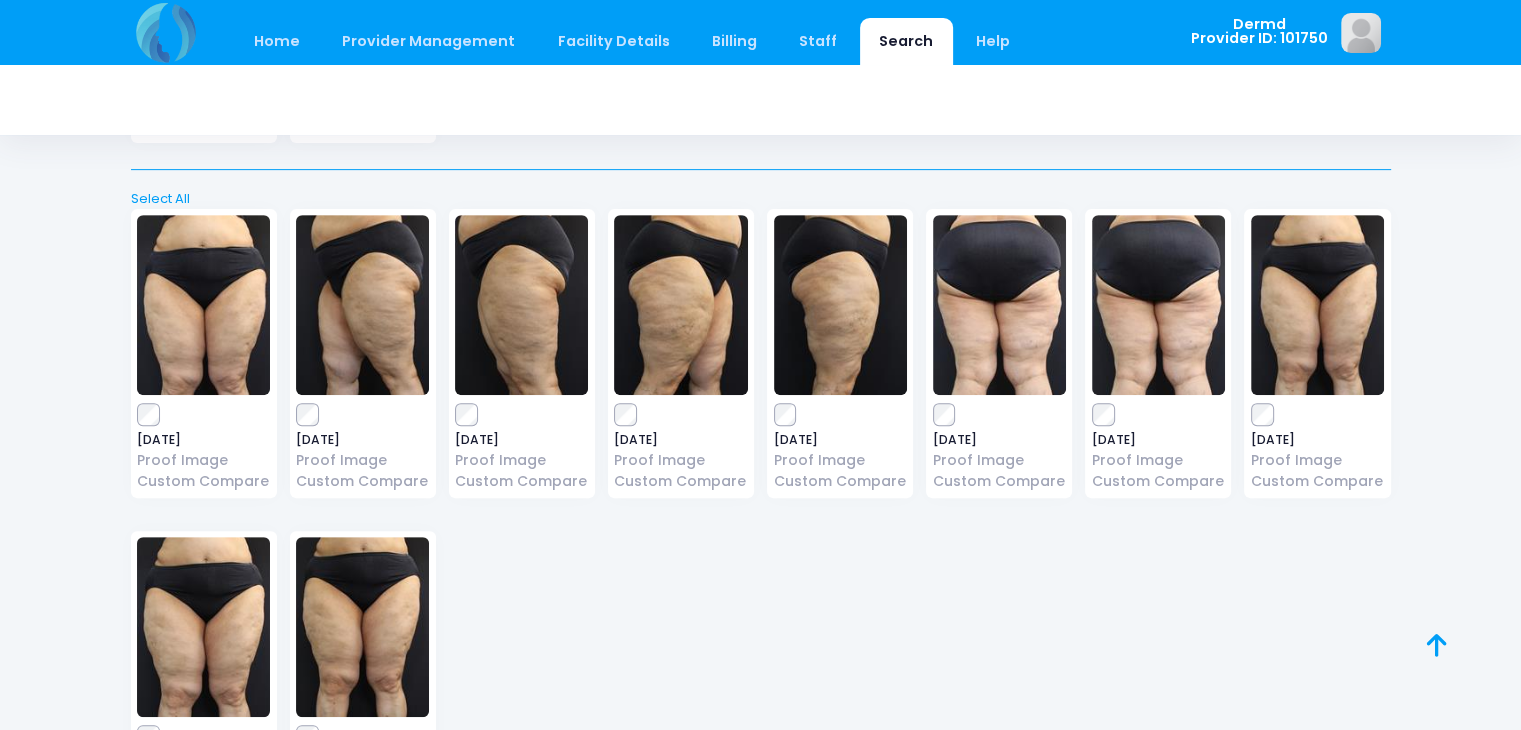 scroll, scrollTop: 816, scrollLeft: 0, axis: vertical 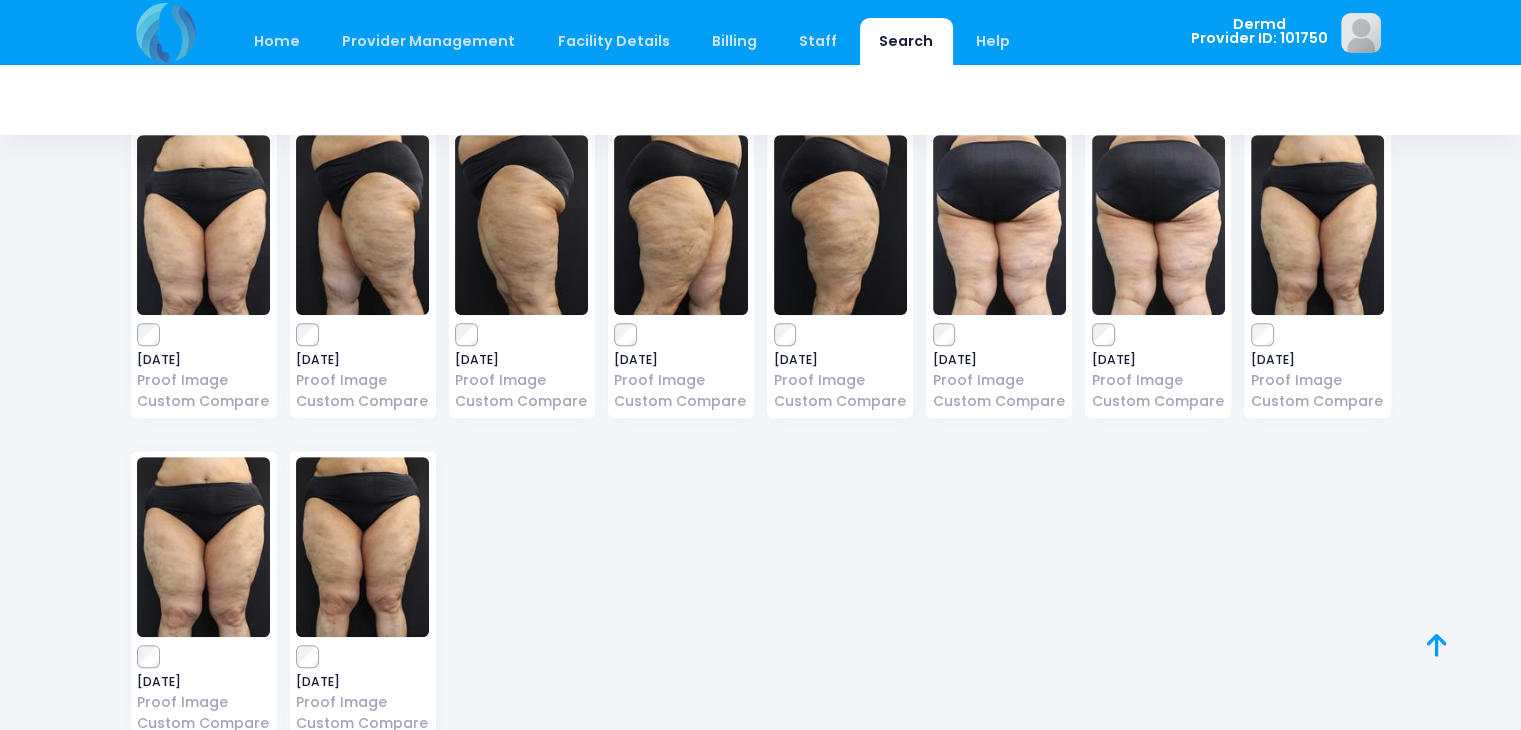 click on "2025-04-24
Proof Image
Custom Compare" at bounding box center [681, 274] 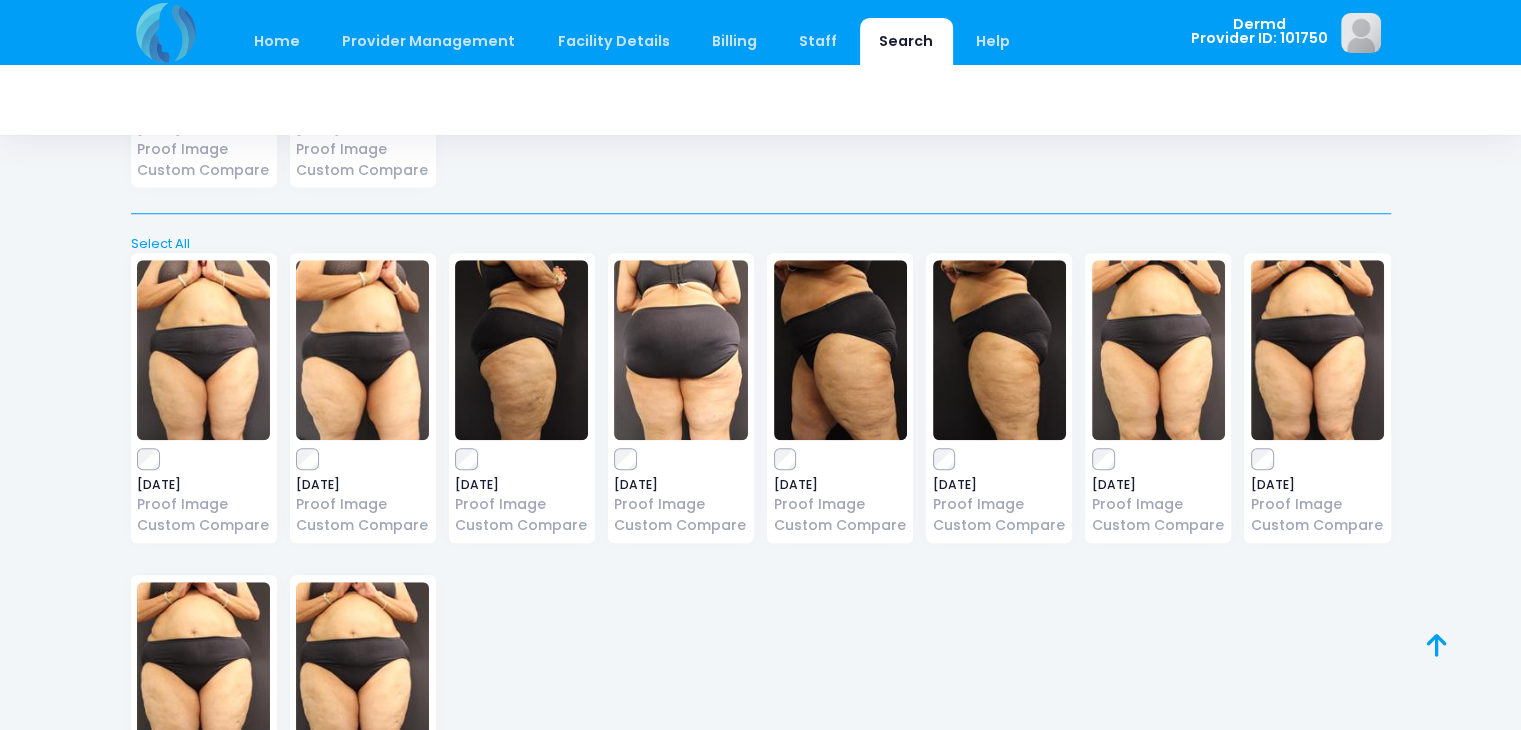 scroll, scrollTop: 9165, scrollLeft: 0, axis: vertical 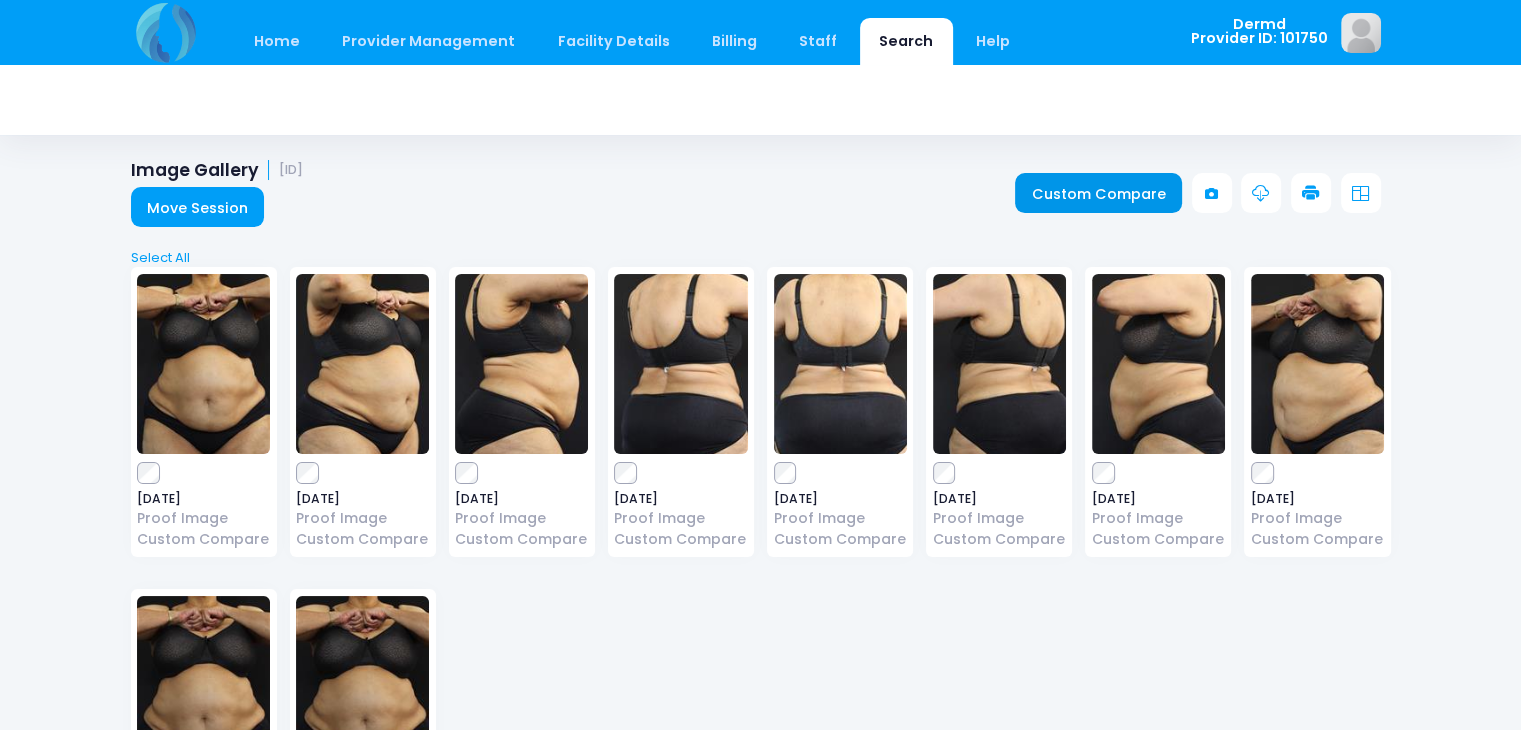 click on "Custom Compare" at bounding box center (1098, 193) 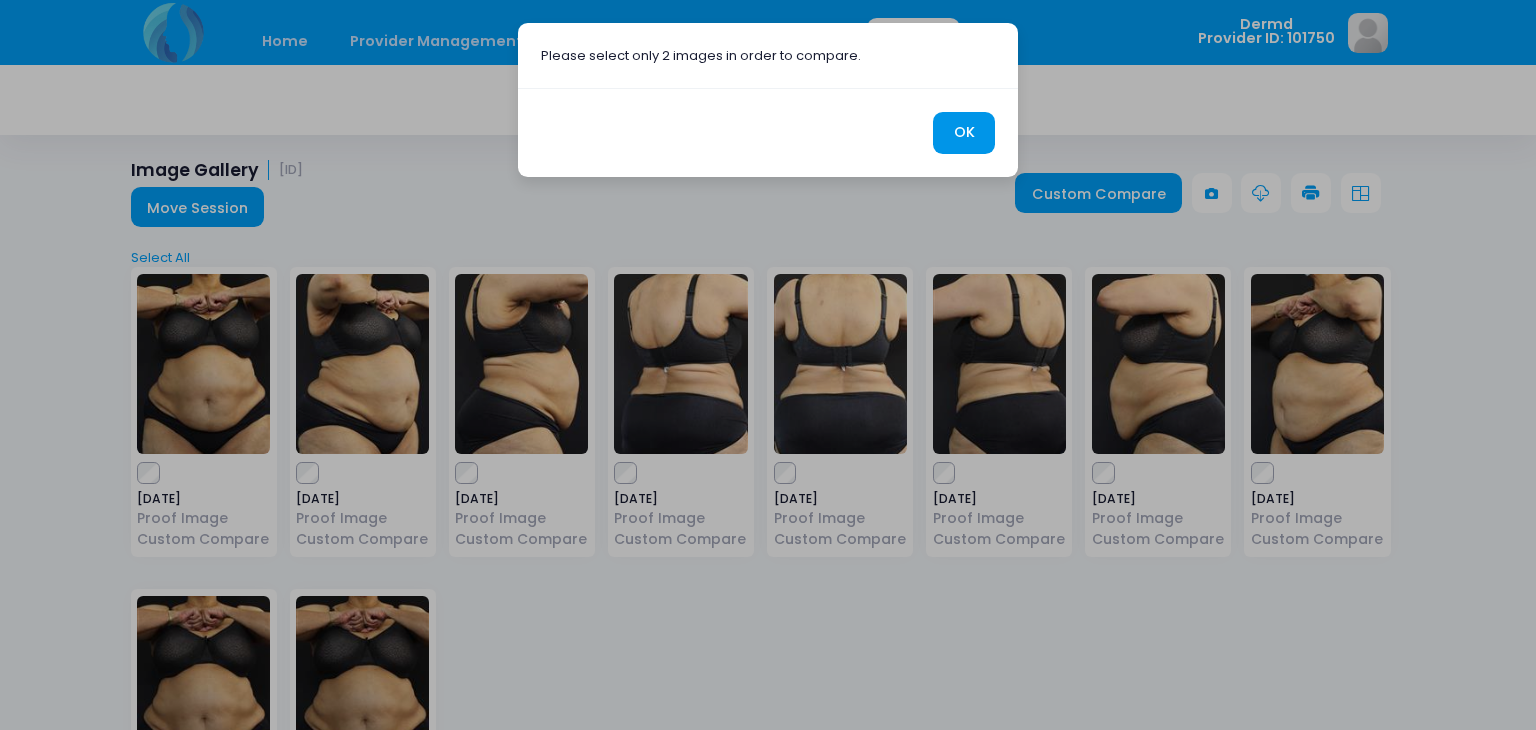 click on "OK" at bounding box center [964, 133] 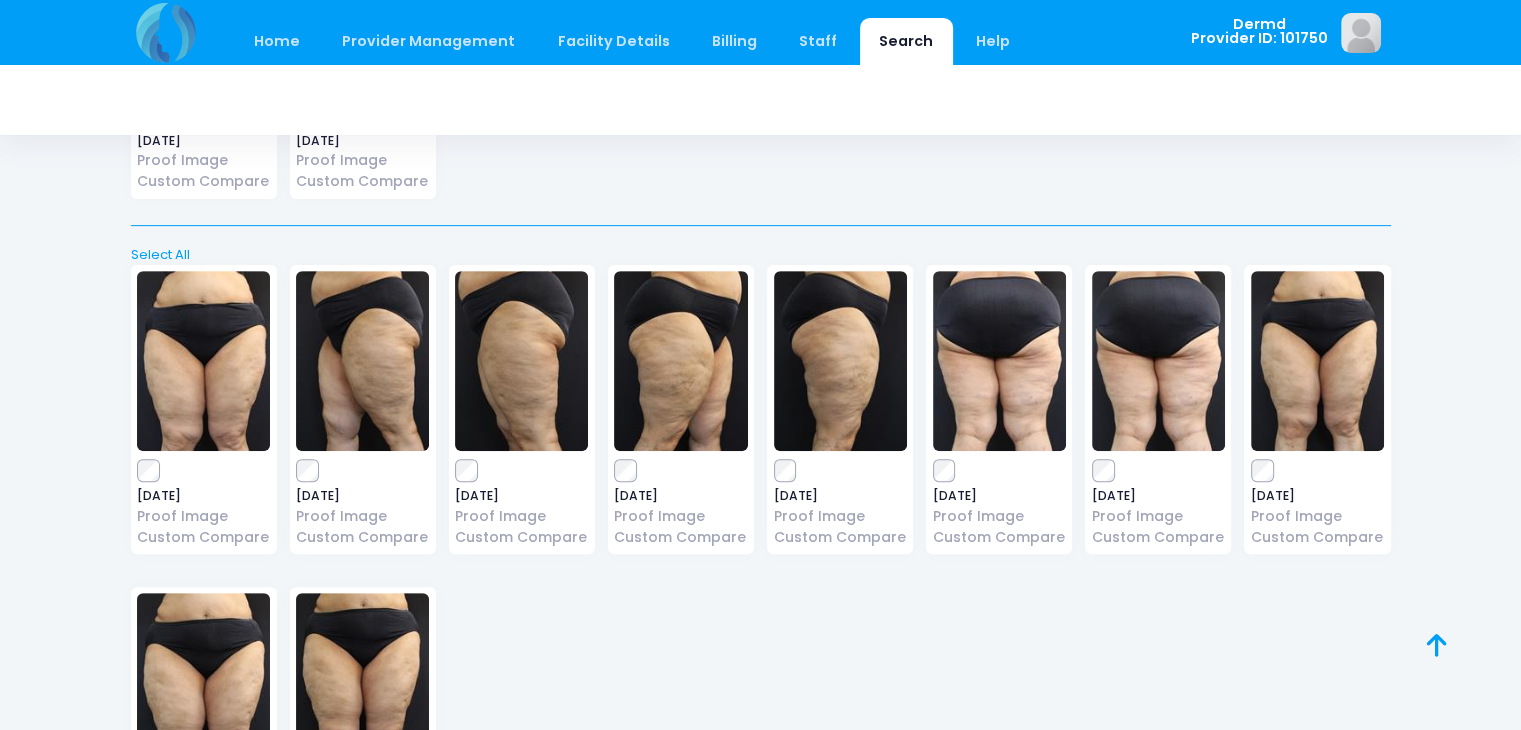 scroll, scrollTop: 682, scrollLeft: 0, axis: vertical 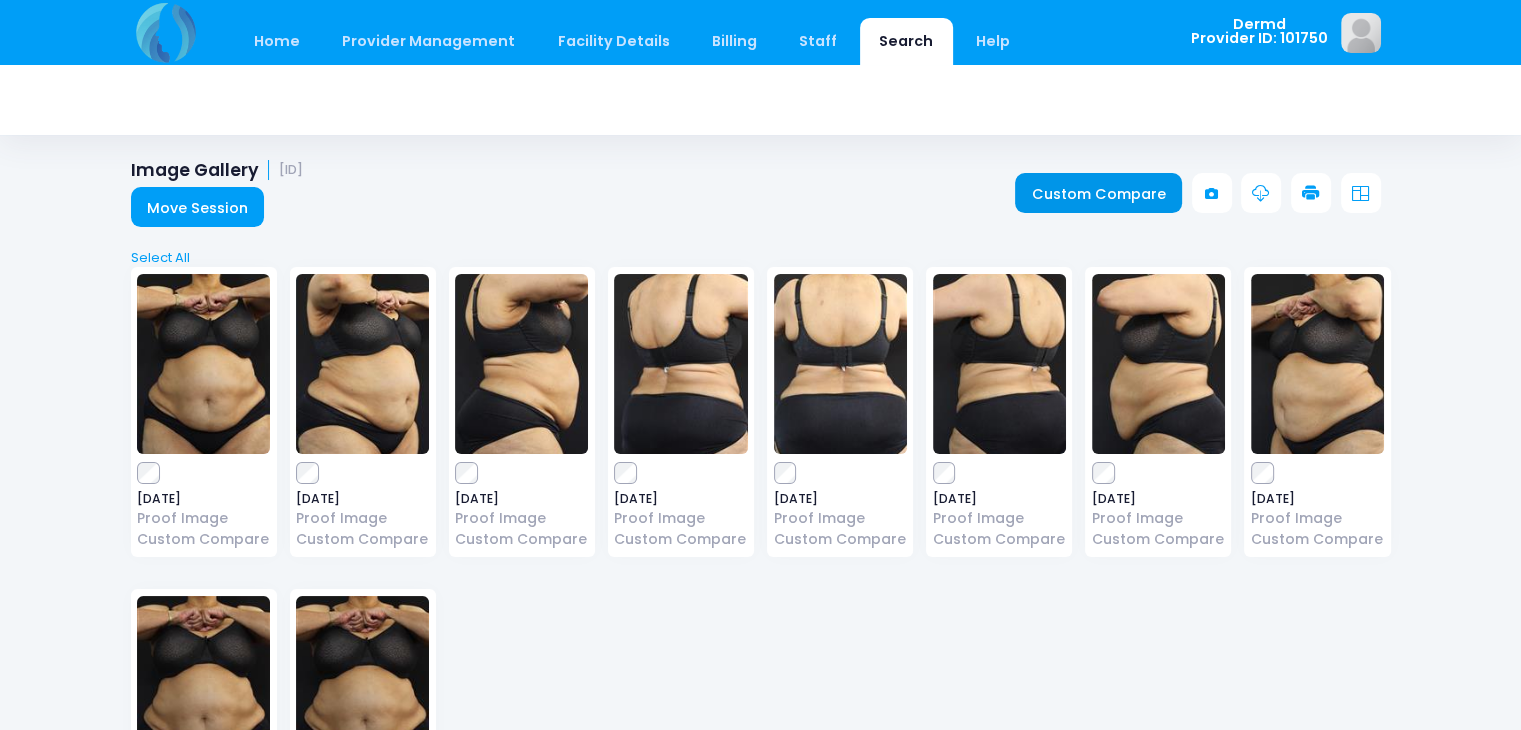 click on "Custom Compare" at bounding box center (1098, 193) 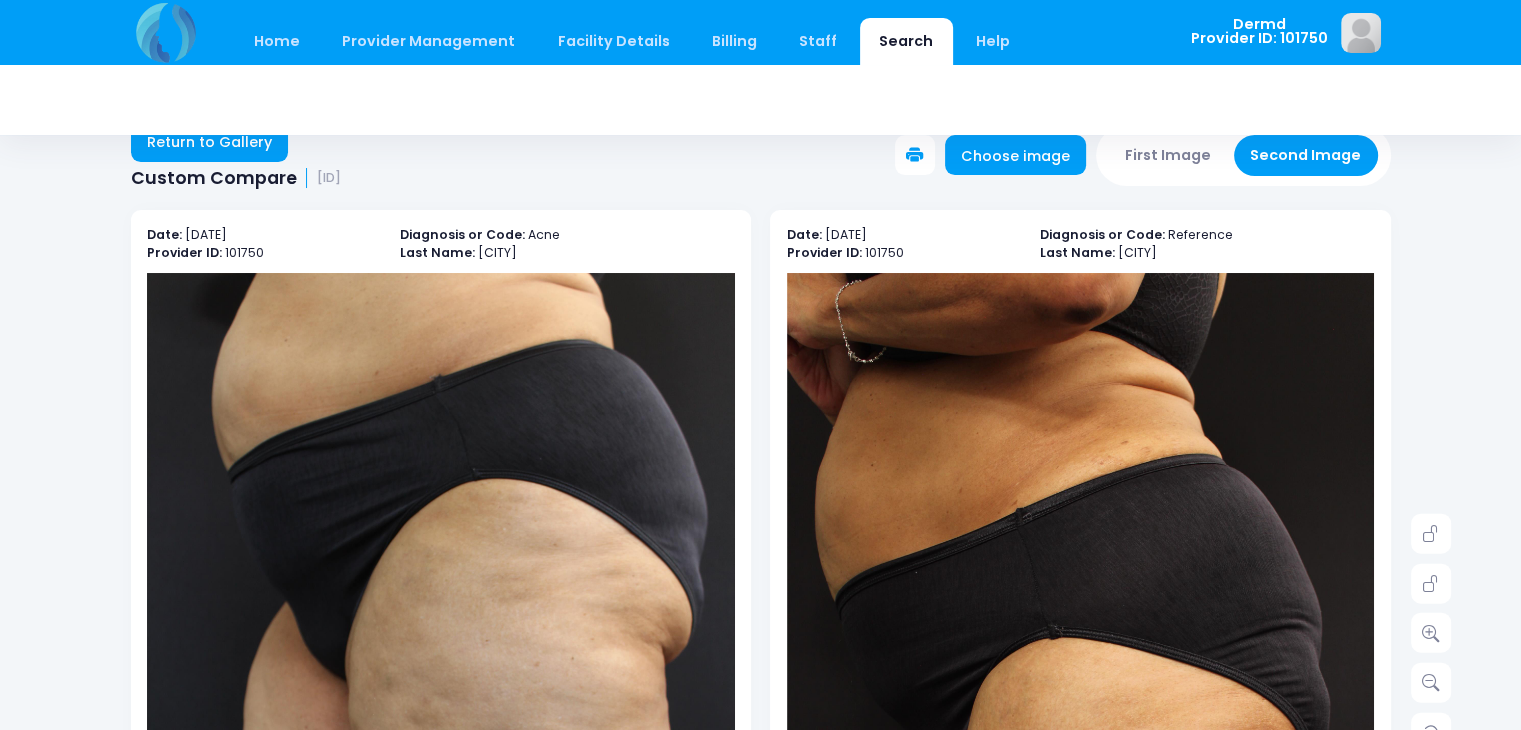 scroll, scrollTop: 0, scrollLeft: 0, axis: both 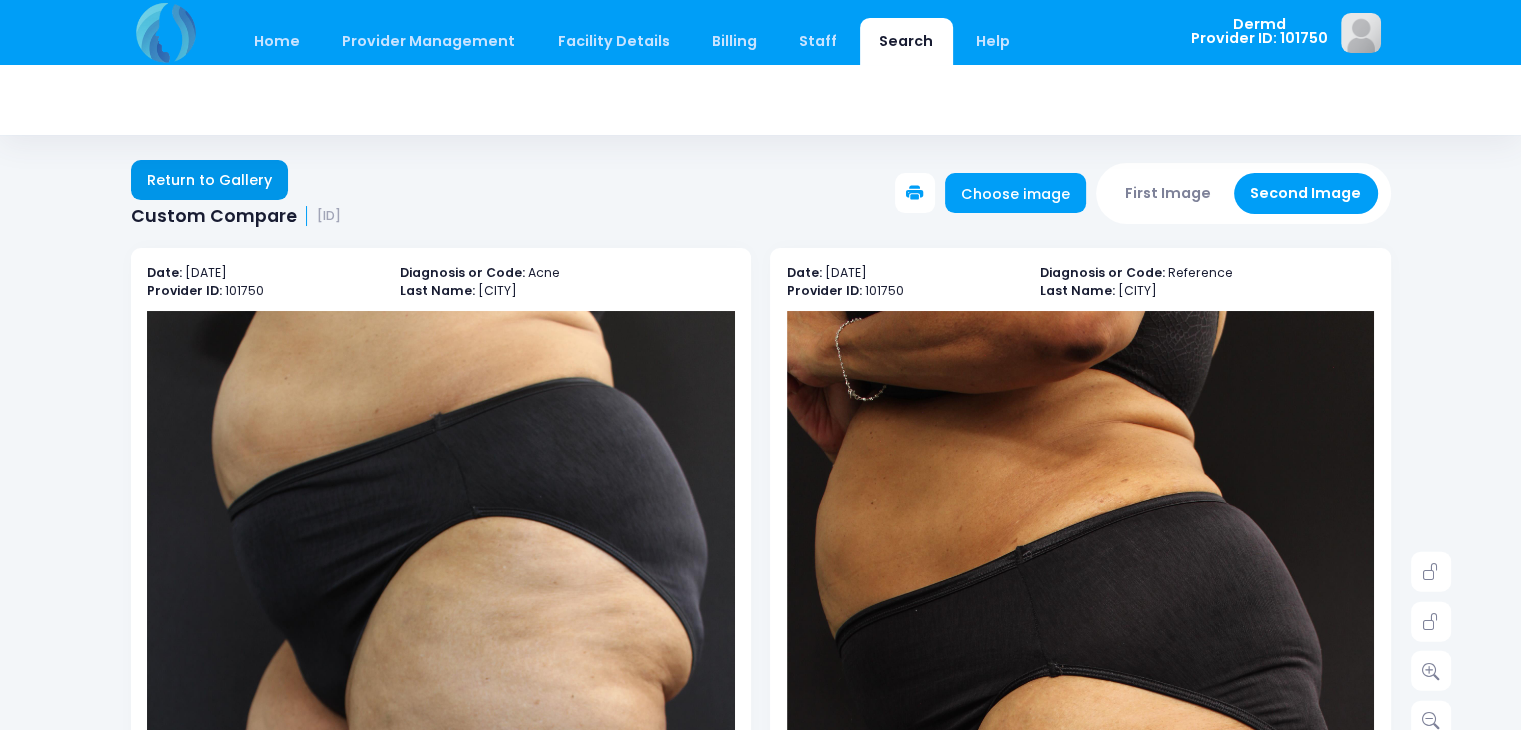 click on "Return to Gallery" at bounding box center (210, 180) 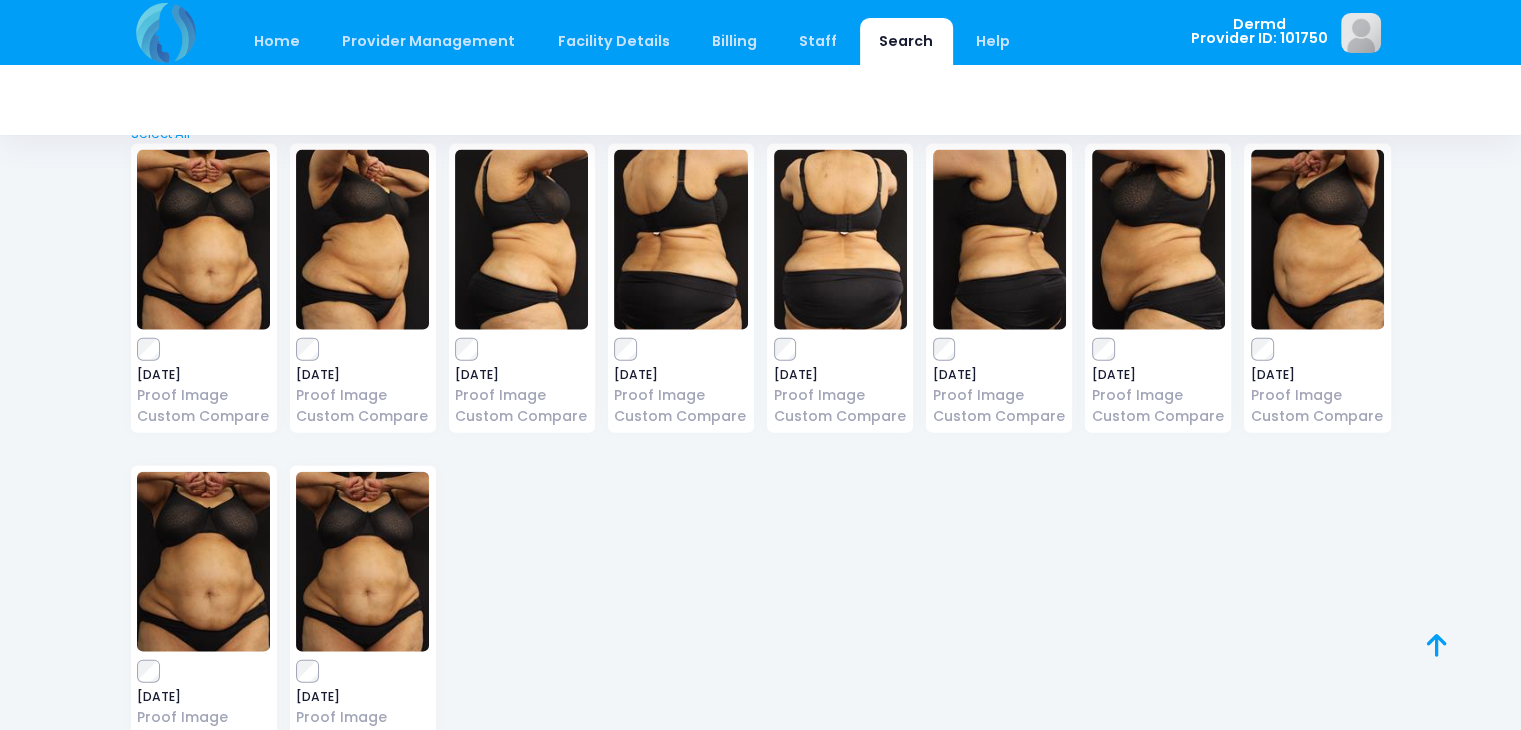scroll, scrollTop: 4366, scrollLeft: 0, axis: vertical 